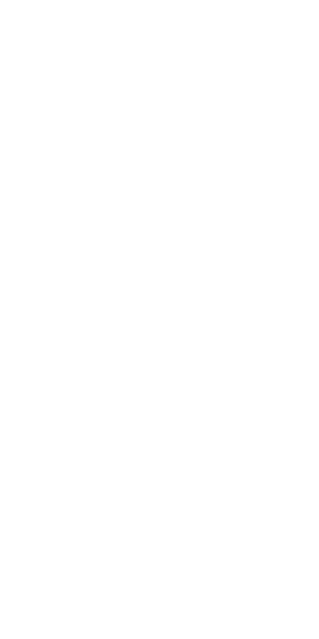 scroll, scrollTop: 0, scrollLeft: 0, axis: both 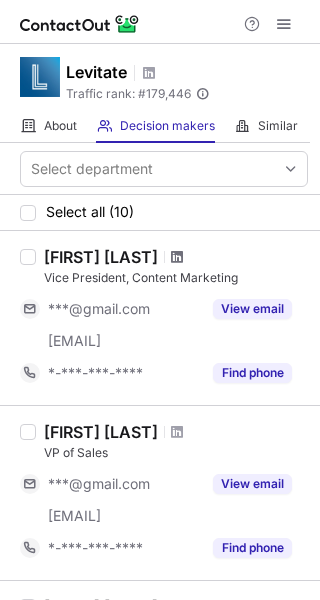 click at bounding box center [177, 257] 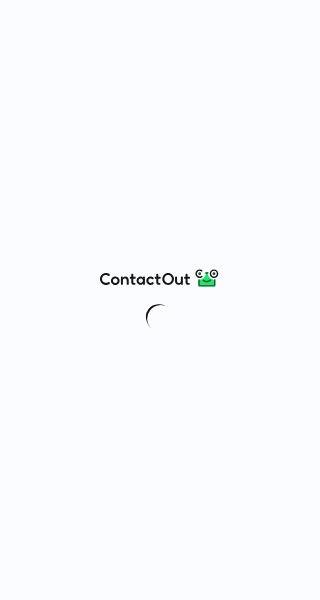 scroll, scrollTop: 0, scrollLeft: 0, axis: both 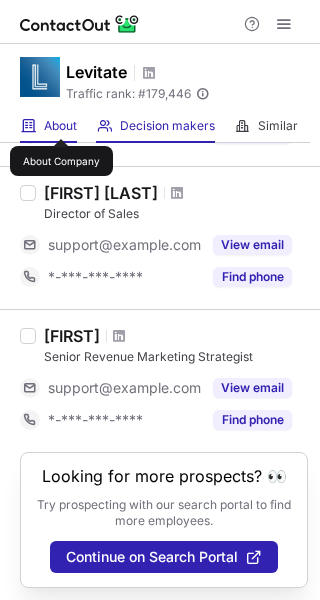 click on "About" at bounding box center (60, 126) 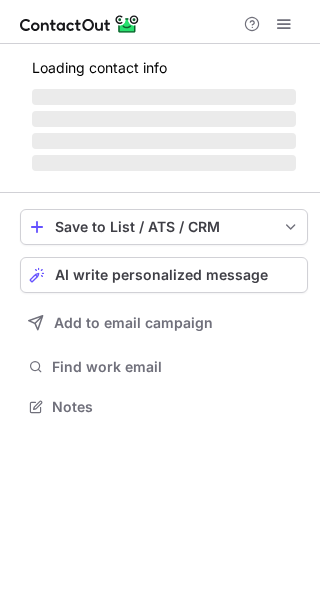scroll, scrollTop: 0, scrollLeft: 0, axis: both 